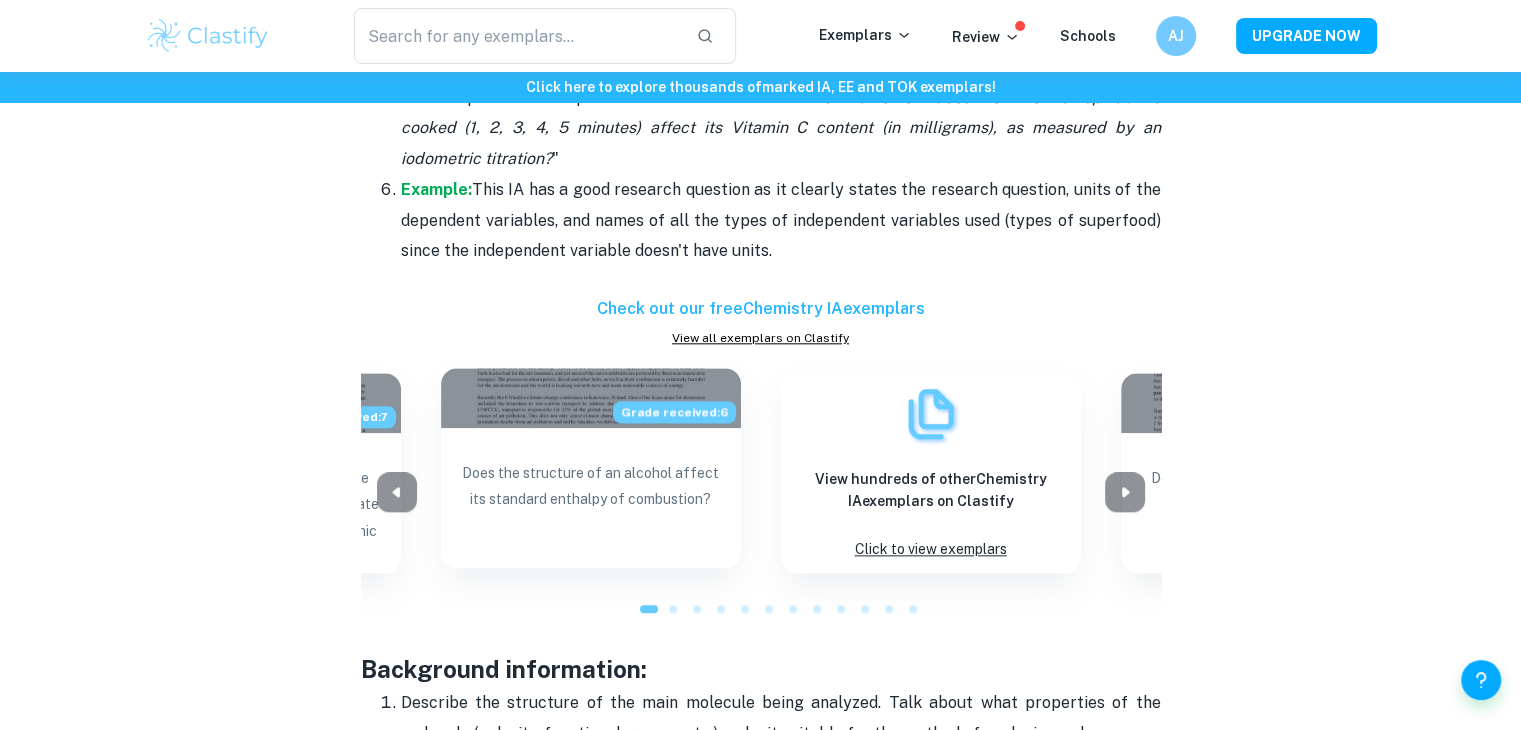 scroll, scrollTop: 2157, scrollLeft: 0, axis: vertical 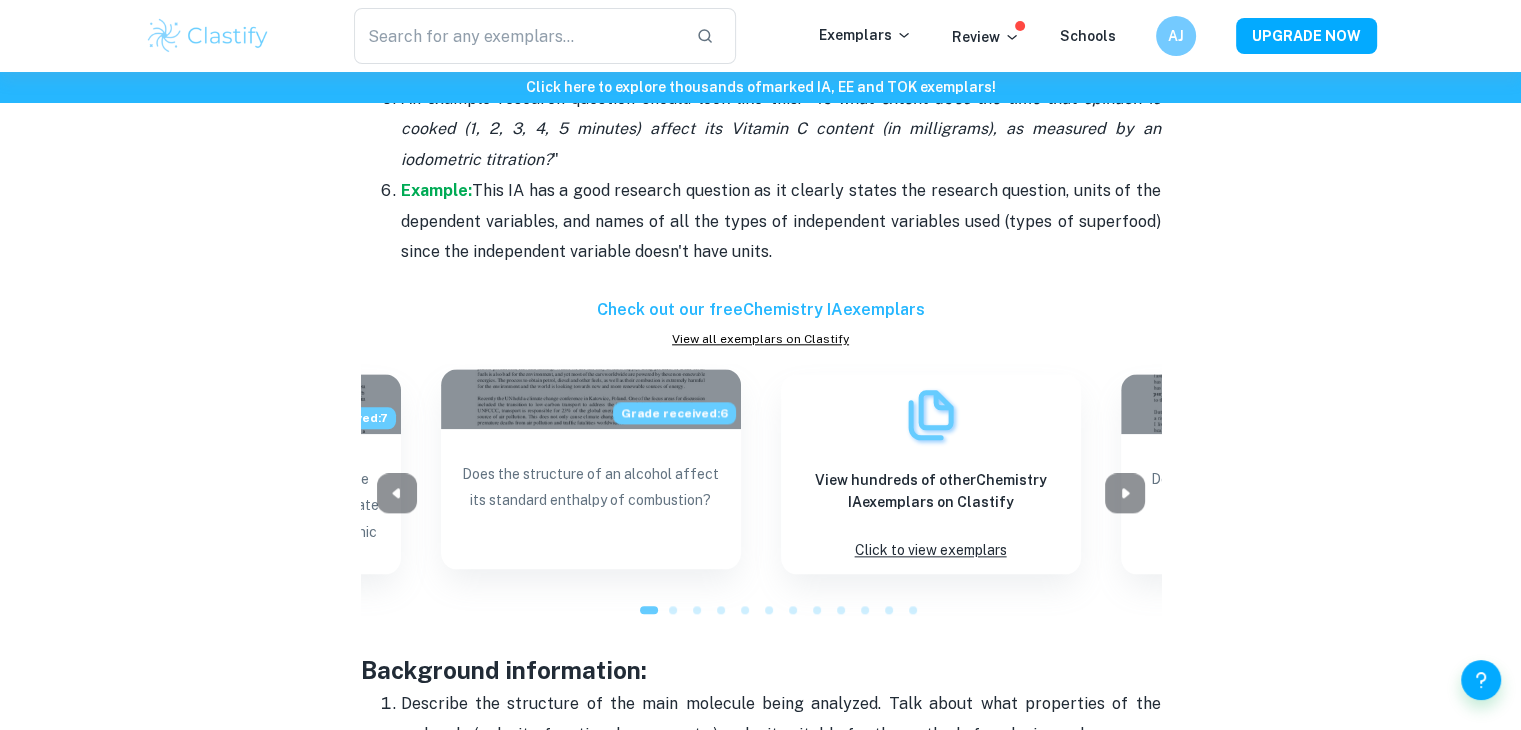 click on "Grade received:  6" at bounding box center [591, 399] 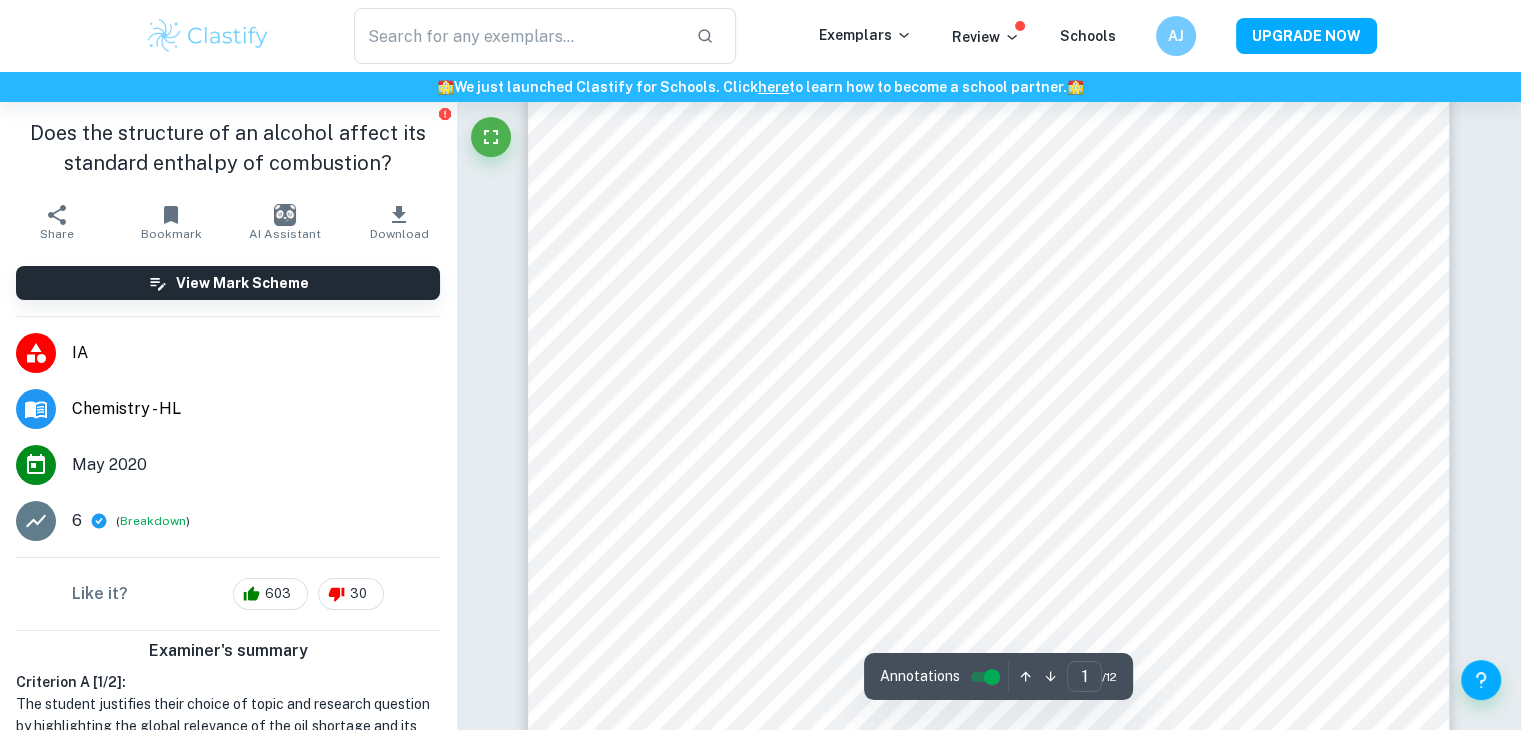 scroll, scrollTop: 820, scrollLeft: 0, axis: vertical 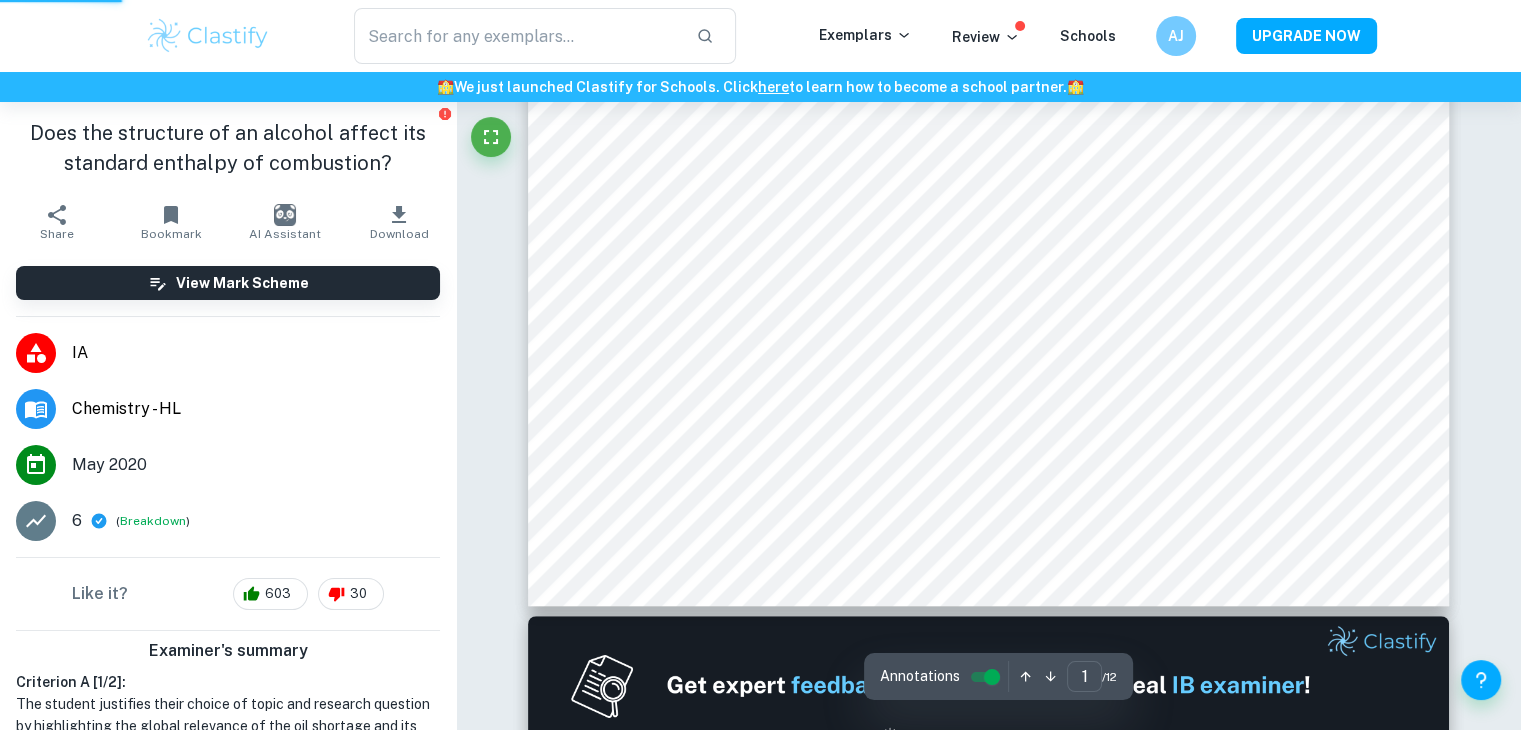 type on "2" 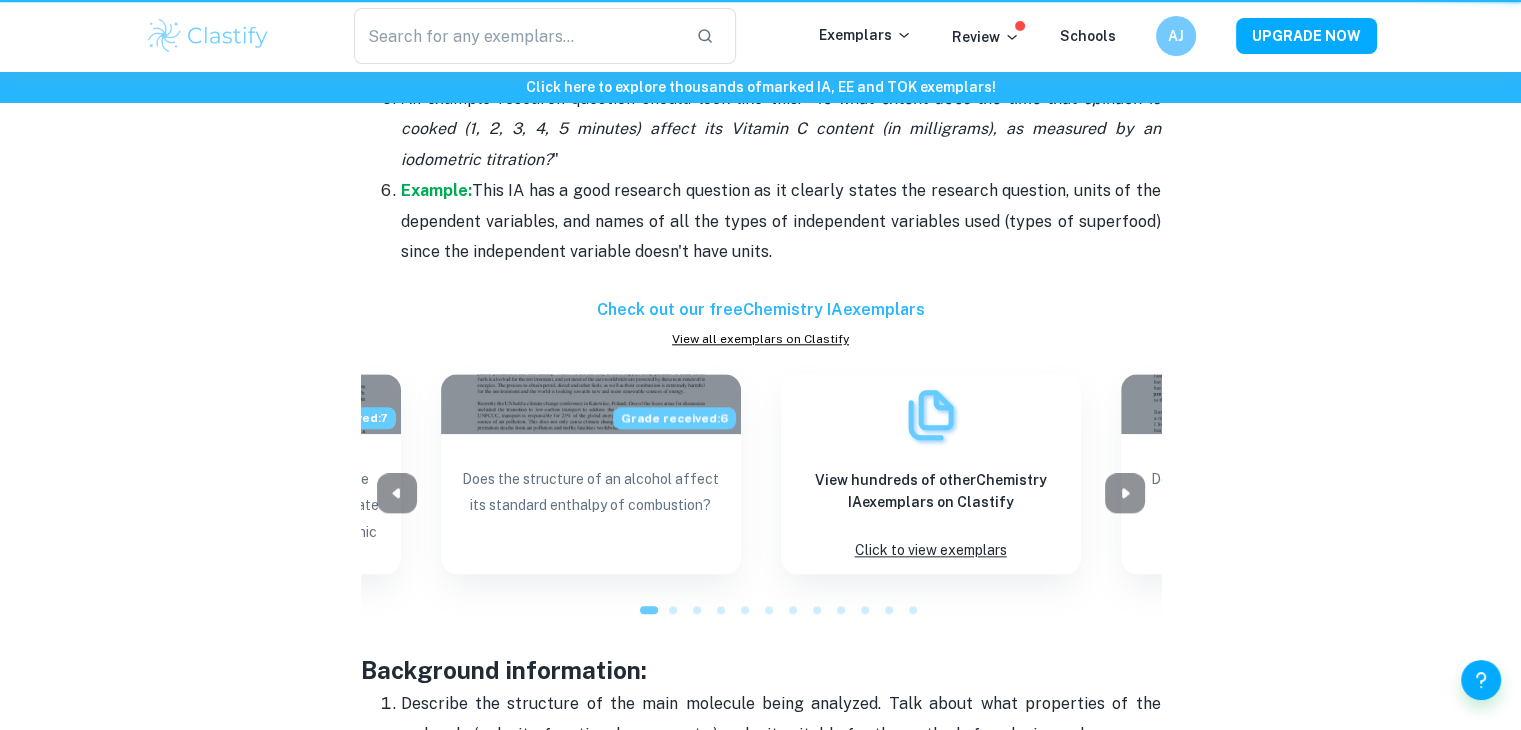 scroll, scrollTop: 0, scrollLeft: 0, axis: both 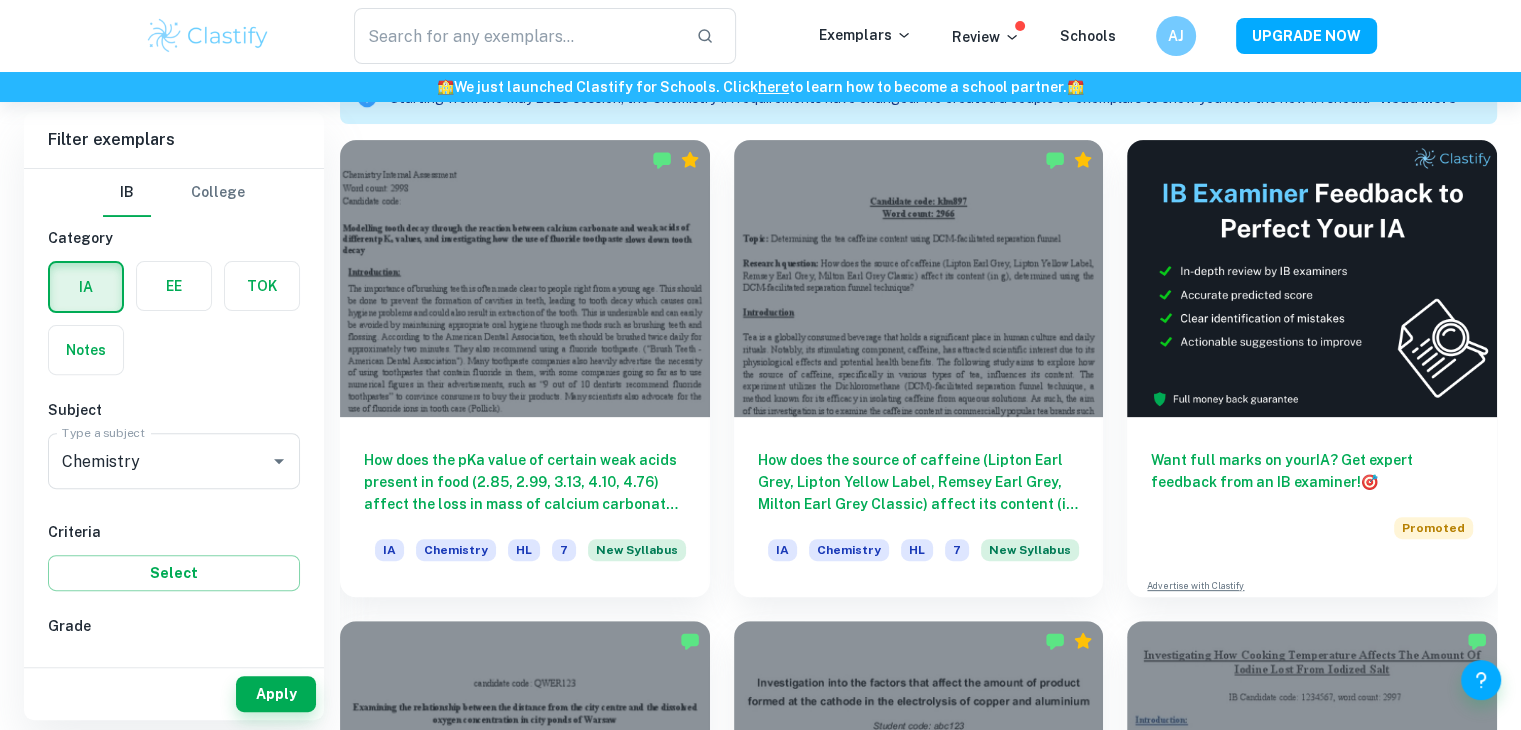 click at bounding box center [919, 278] 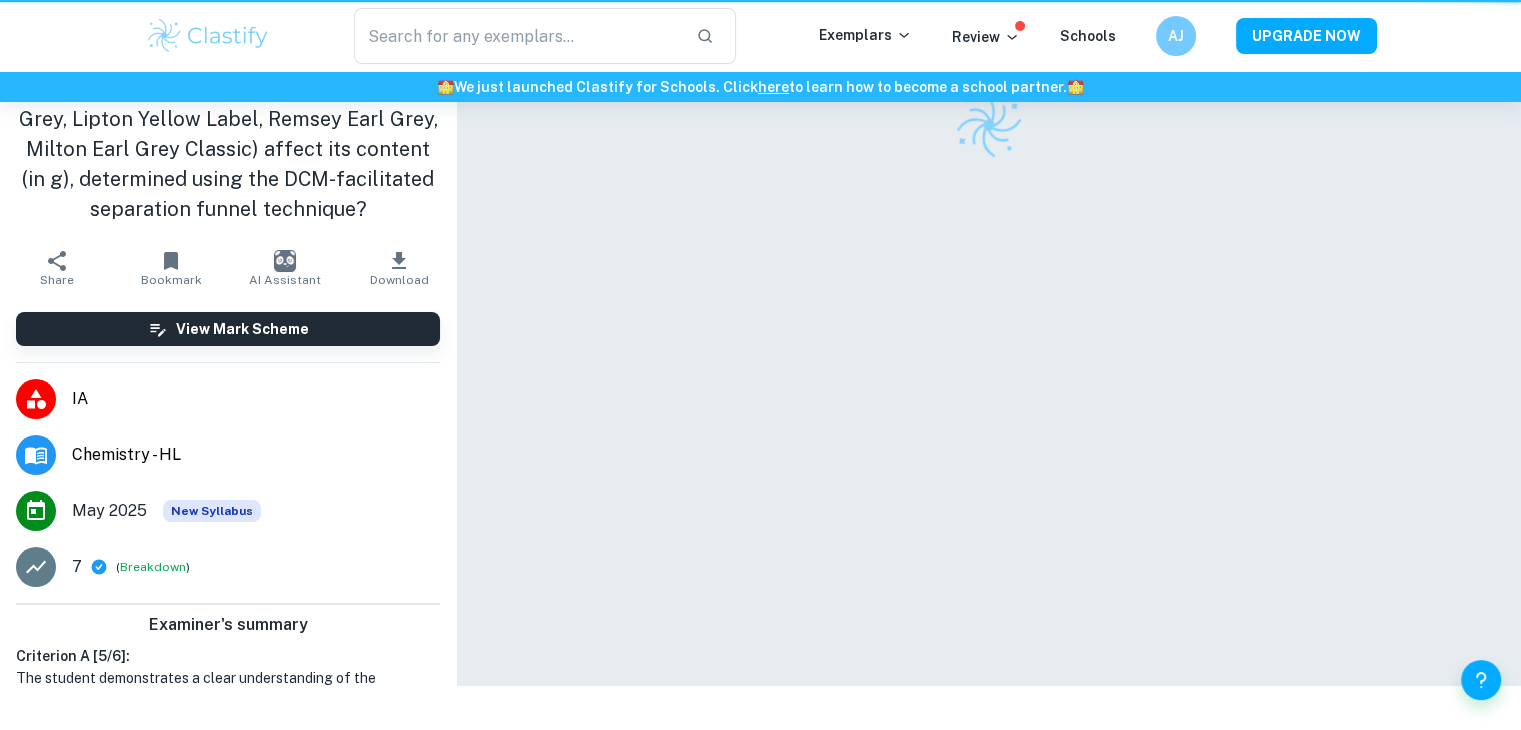 scroll, scrollTop: 0, scrollLeft: 0, axis: both 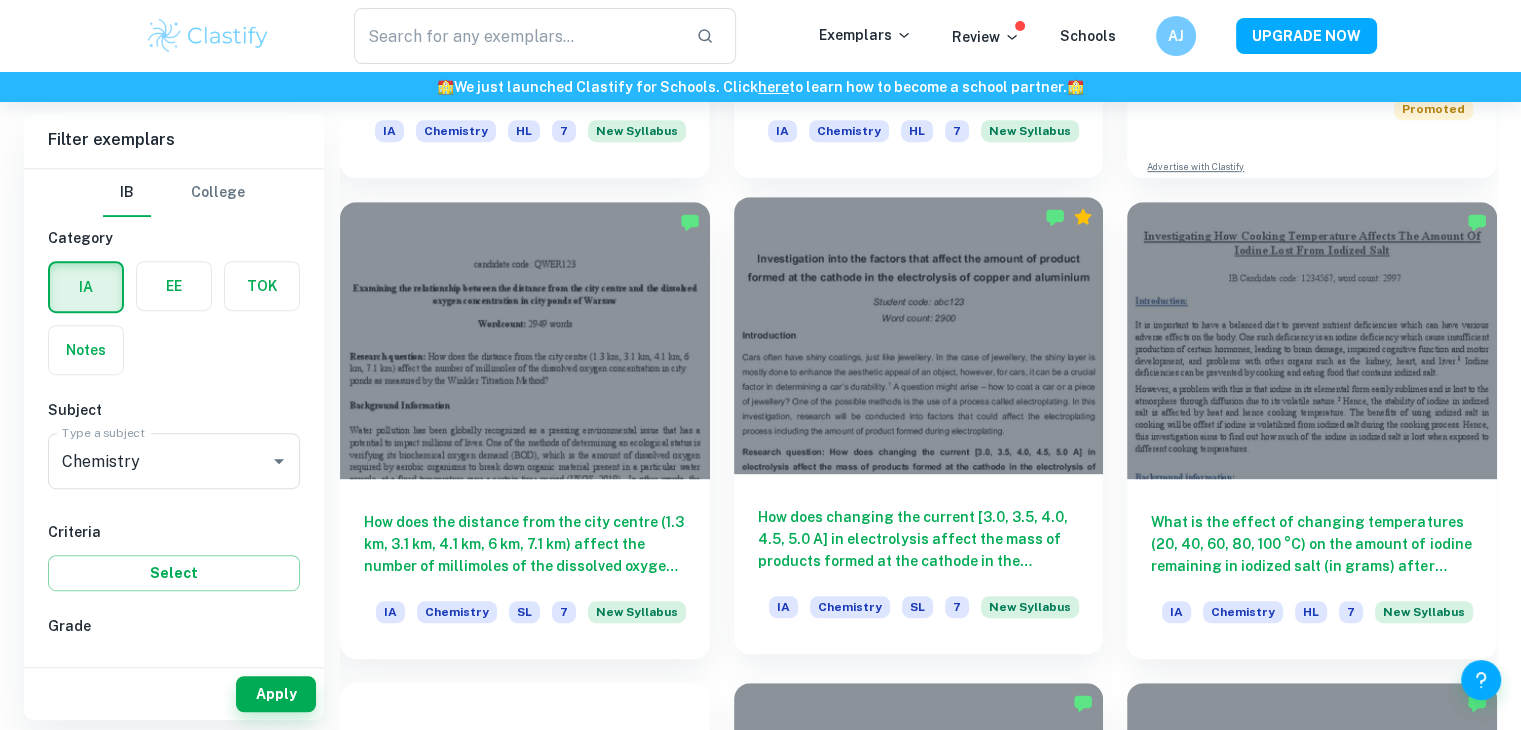 click at bounding box center [919, 335] 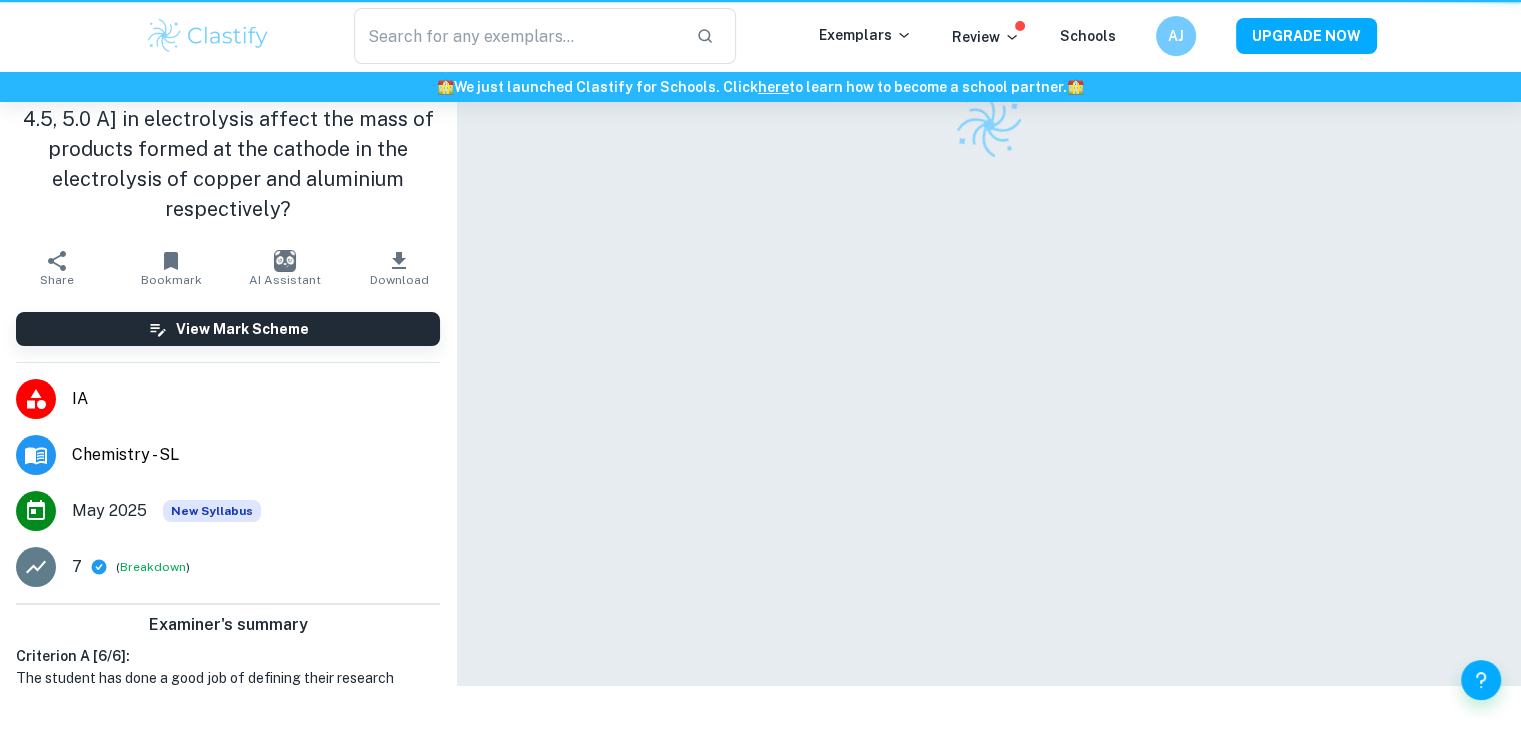 scroll, scrollTop: 0, scrollLeft: 0, axis: both 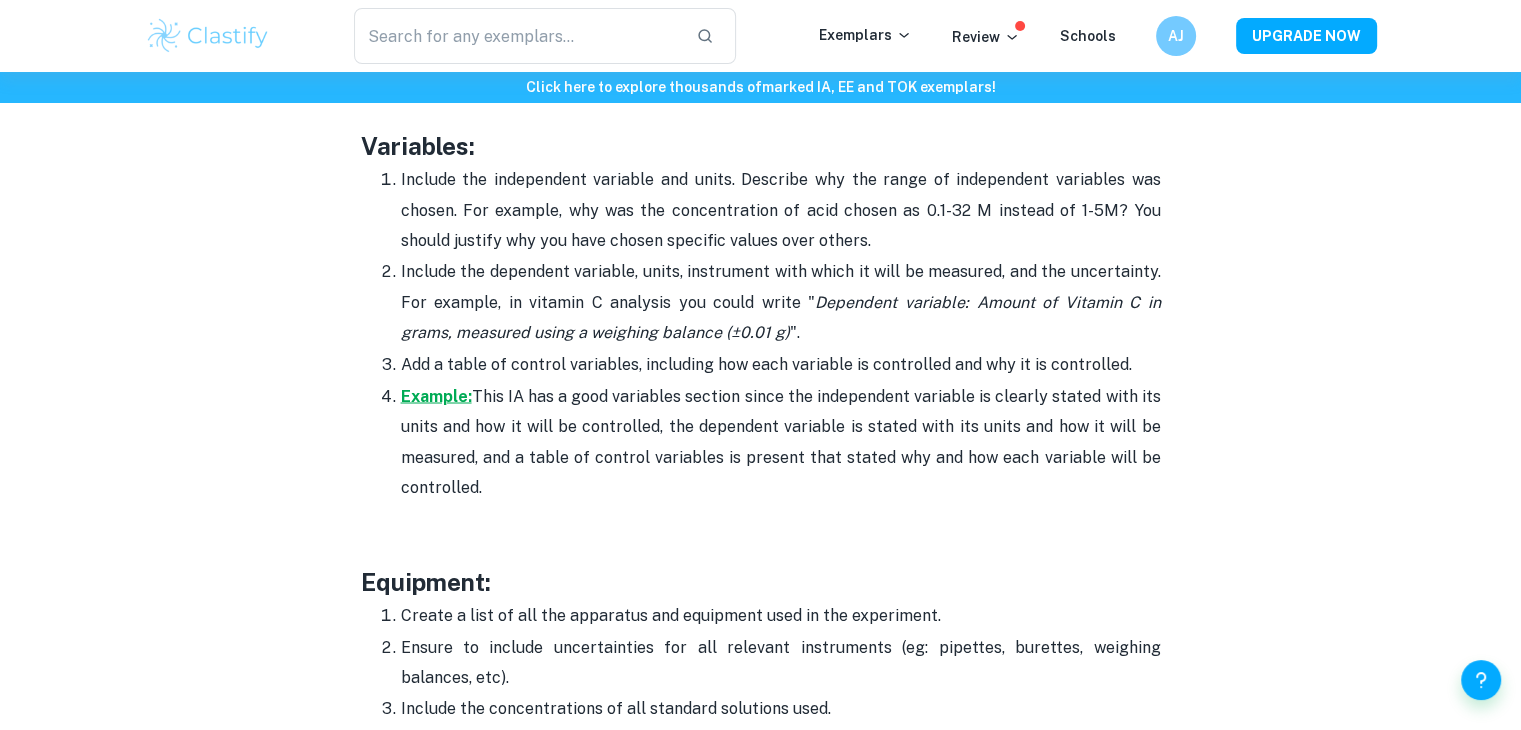 click on "Example:" at bounding box center (436, 395) 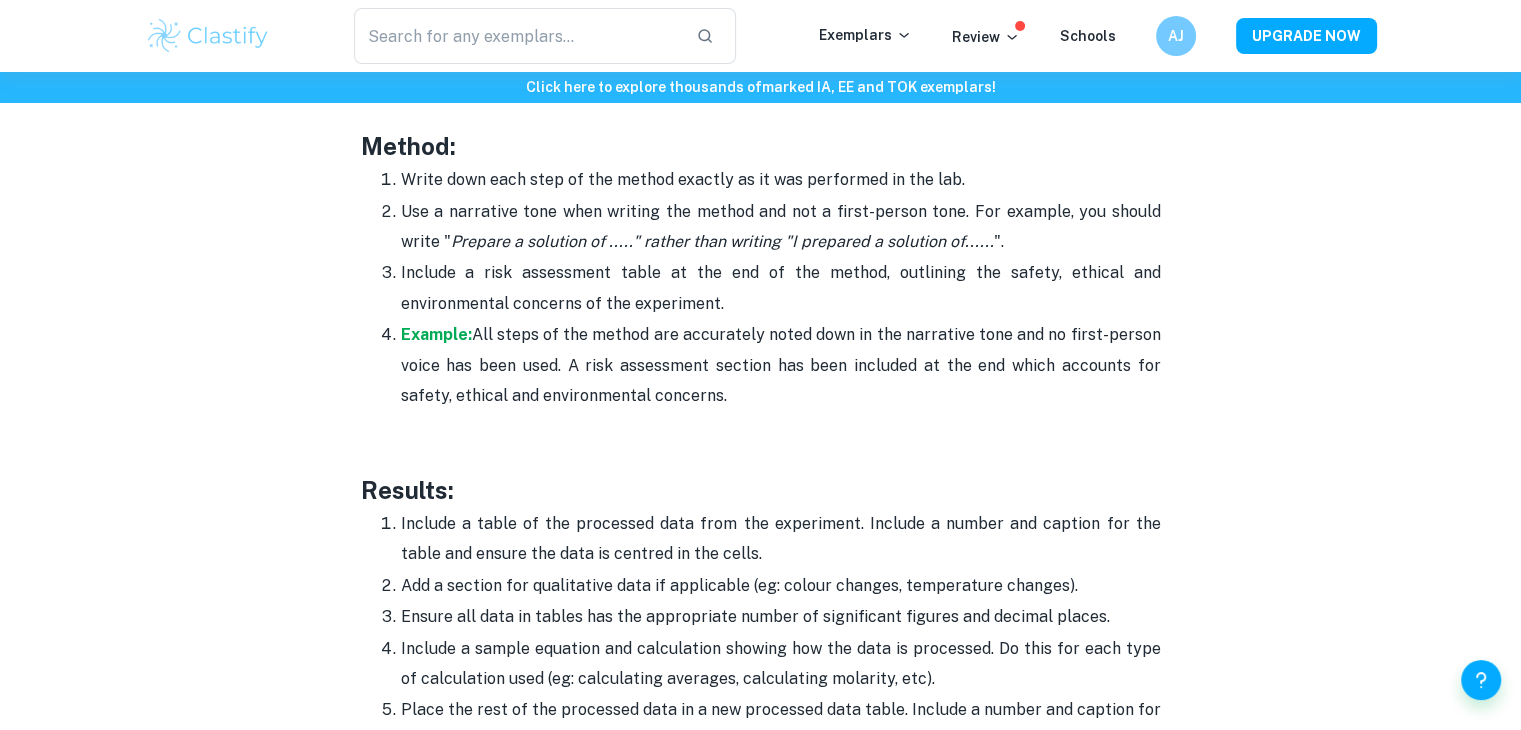 scroll, scrollTop: 4181, scrollLeft: 0, axis: vertical 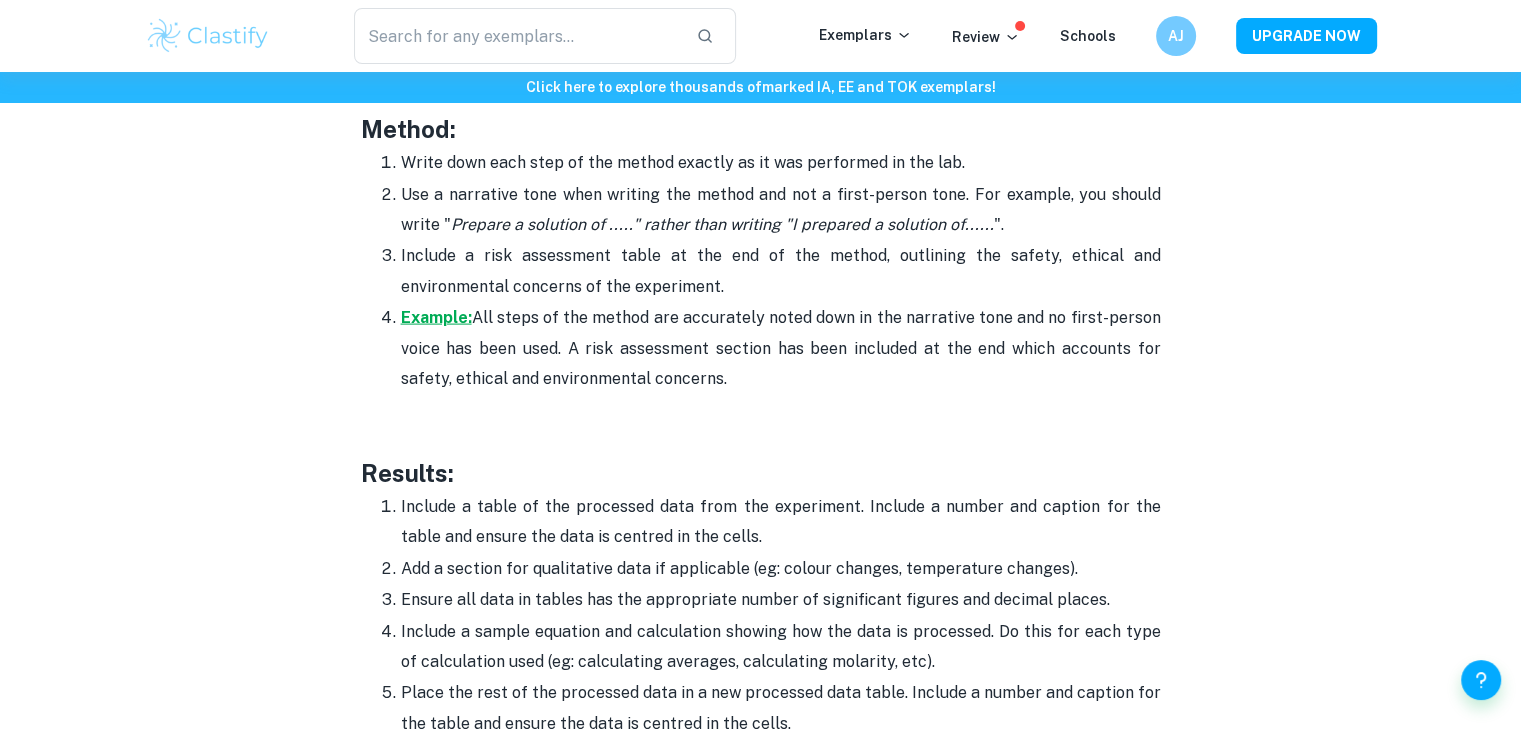 click on "Example:" at bounding box center [436, 317] 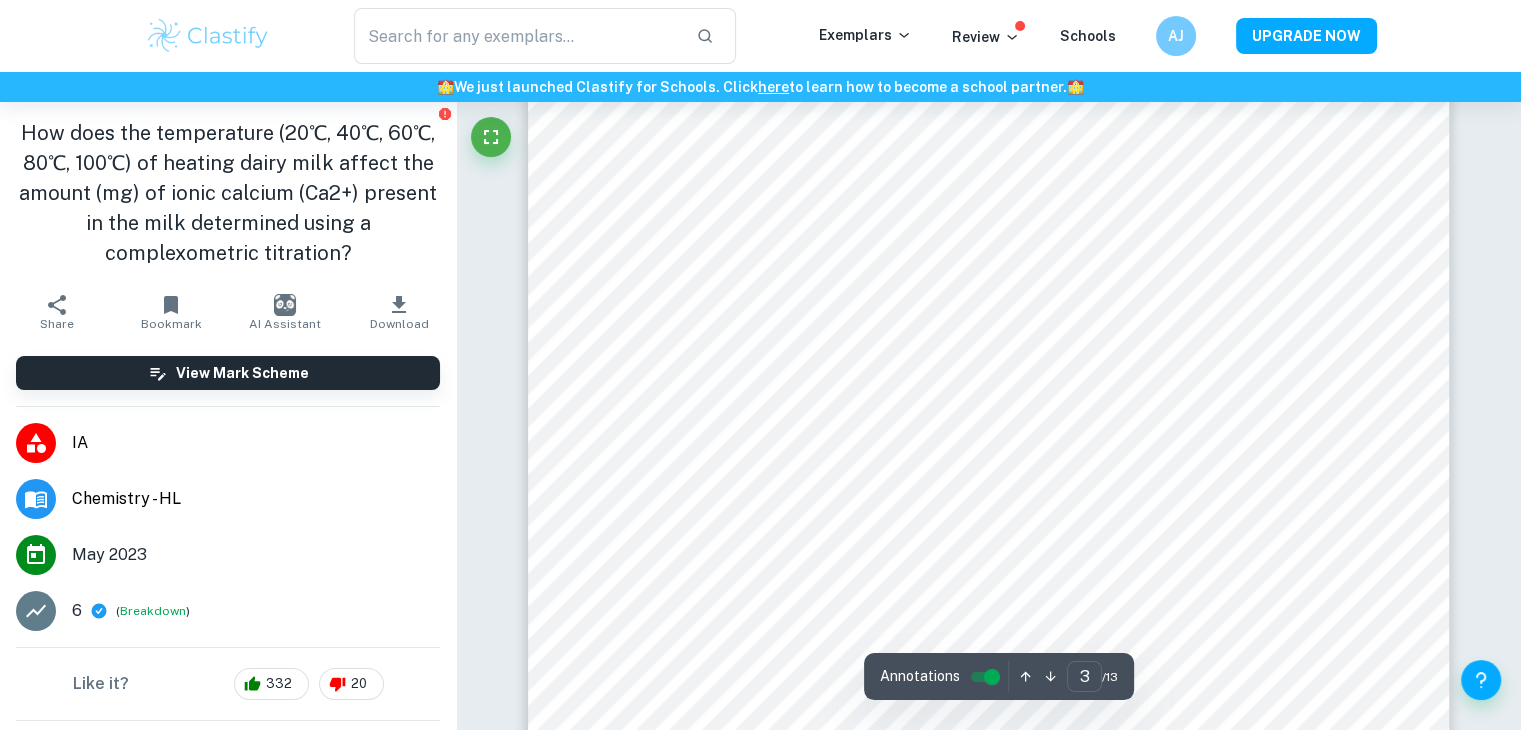 scroll, scrollTop: 3000, scrollLeft: 0, axis: vertical 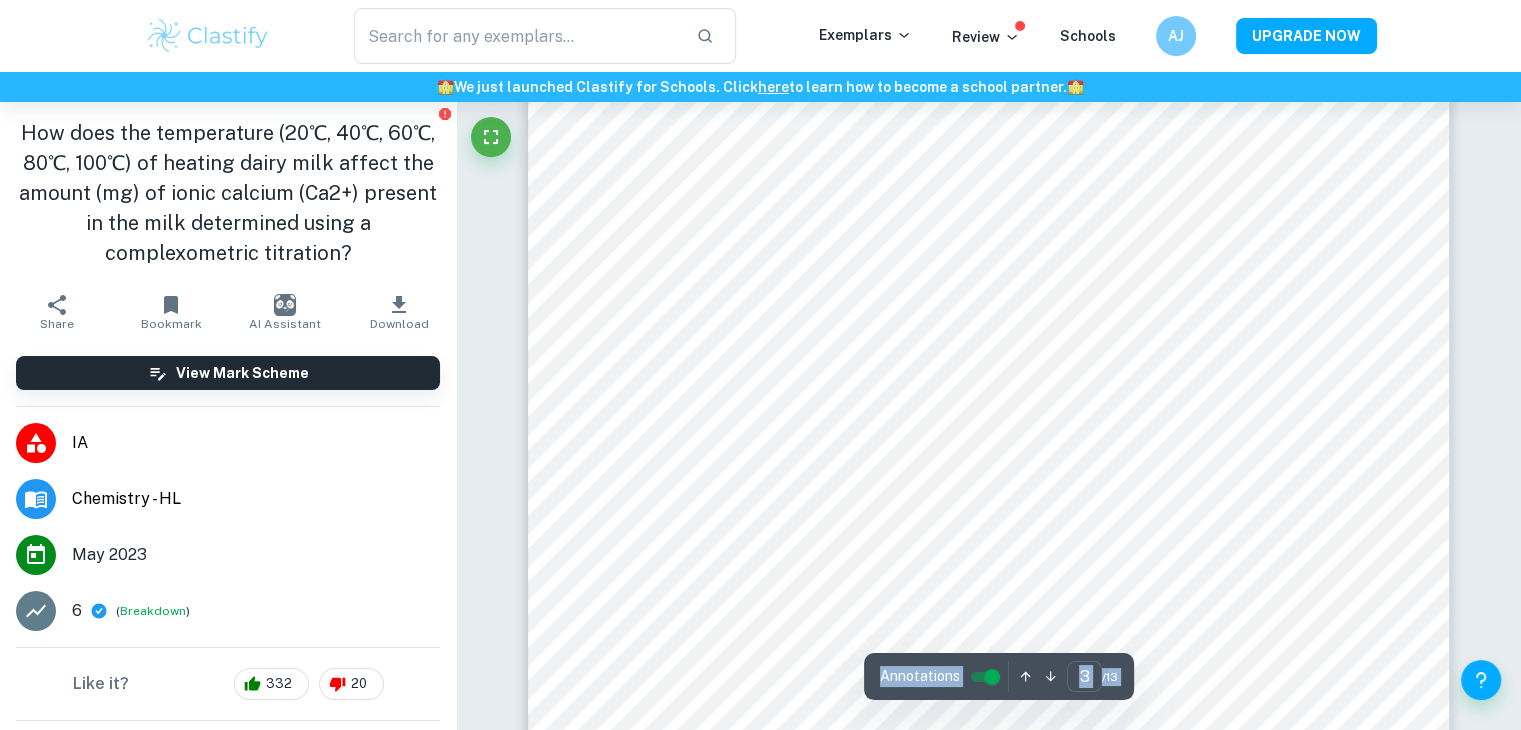 click on "Correct Criterion A Choice of the topic and research question is well-justified through its global or personal relevance Comment The student correctly justifies the choice of topic with several personal reasons regarding their interest in the properties of milk after heating to high temperatures Written by Amanda Ask Clai Correct Criterion A Student shows personal input and strong initiative in designing and conducting the study Comment The student shows deliberation in the choice of the variables of the experimental method. The student includes a diagram of their experimental setup, showing initiative in clearly showcasing their involvement in conducting the study Written by Amanda Ask Clai Correct Criterion A Student shows personal input and strong initiative in designing and conducting the study Comment Written by Amanda Ask Clai Correct Criterion A Student shows personal input and strong initiative in designing and conducting the study Comment Written by Amanda Ask Clai Correct Criterion B Comment Amanda" at bounding box center (988, 5078) 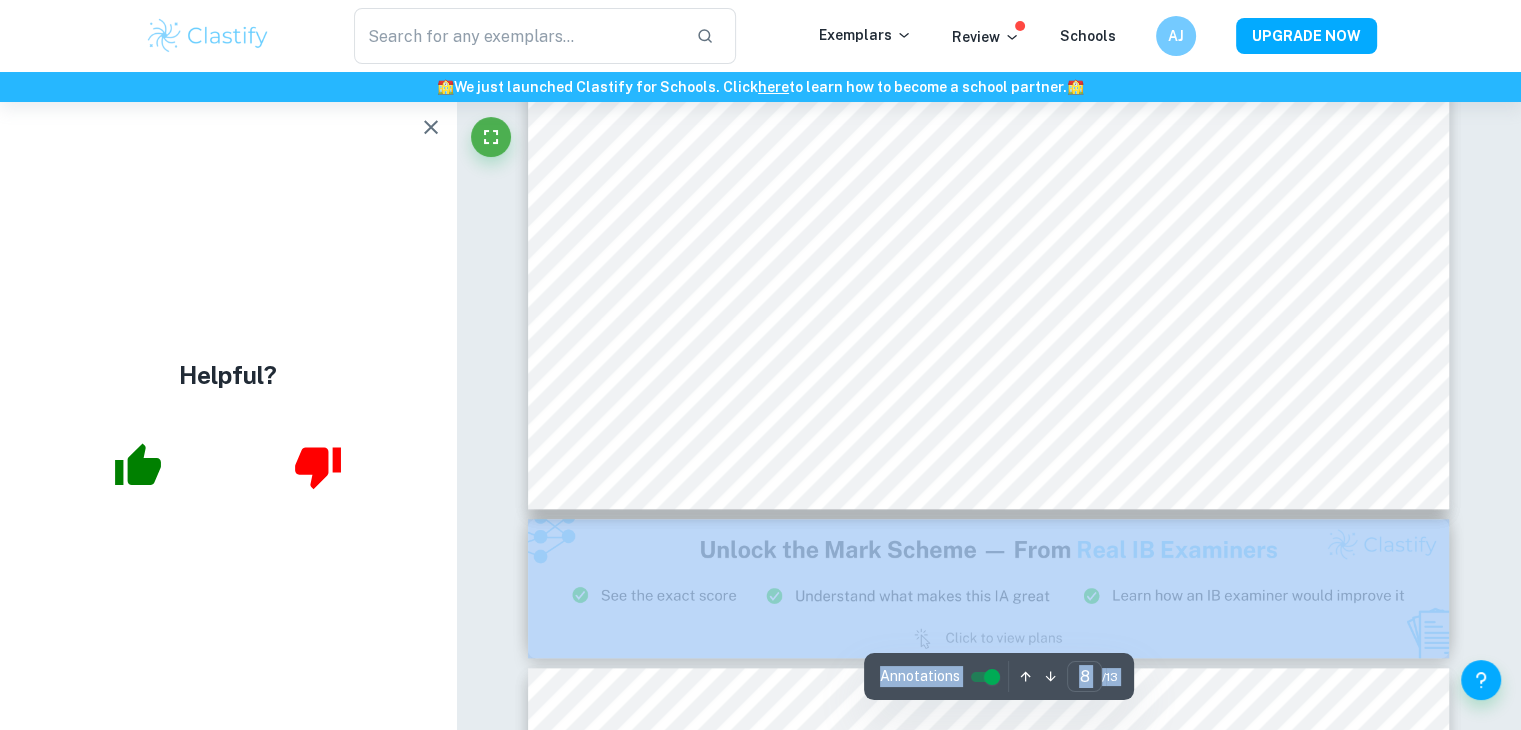 scroll, scrollTop: 9532, scrollLeft: 0, axis: vertical 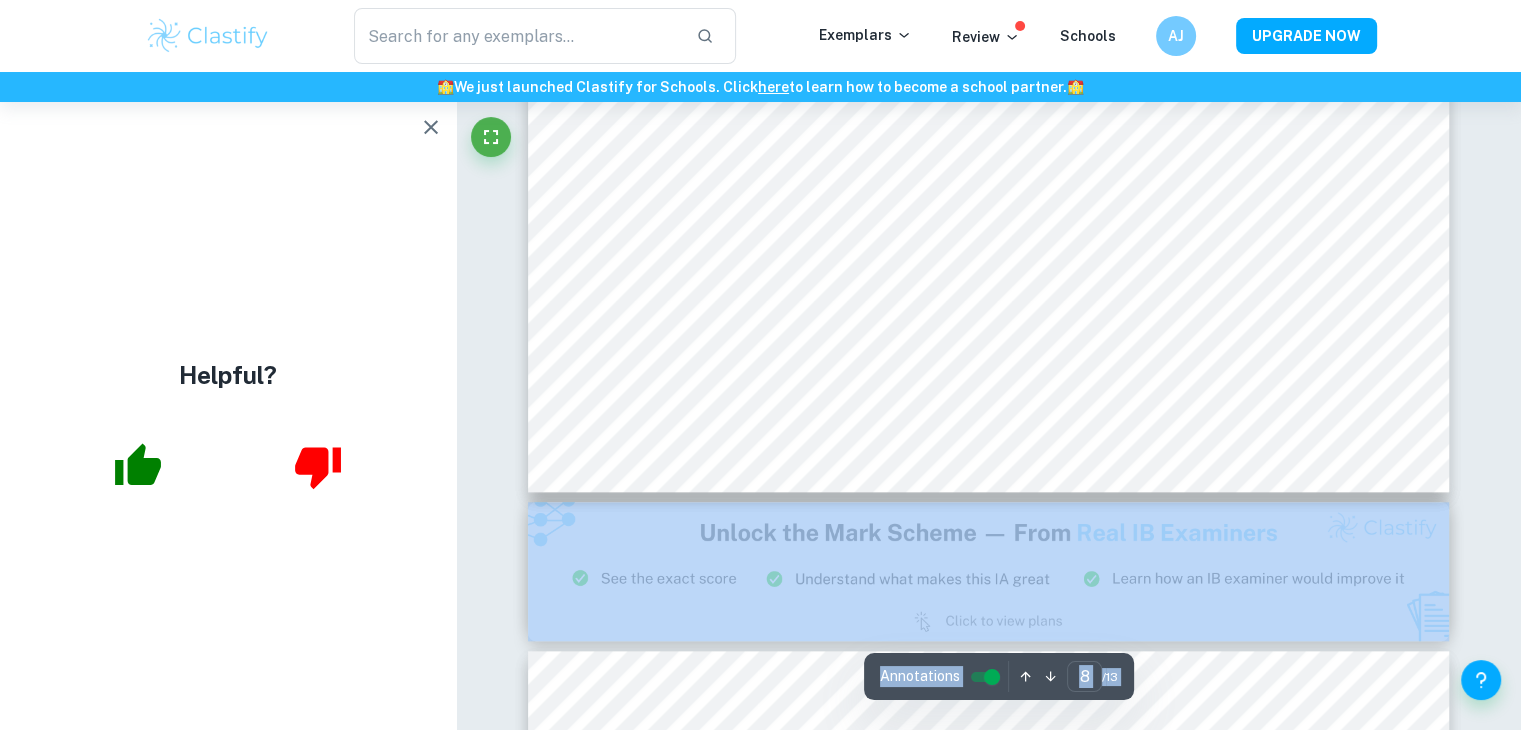click at bounding box center [989, -30] 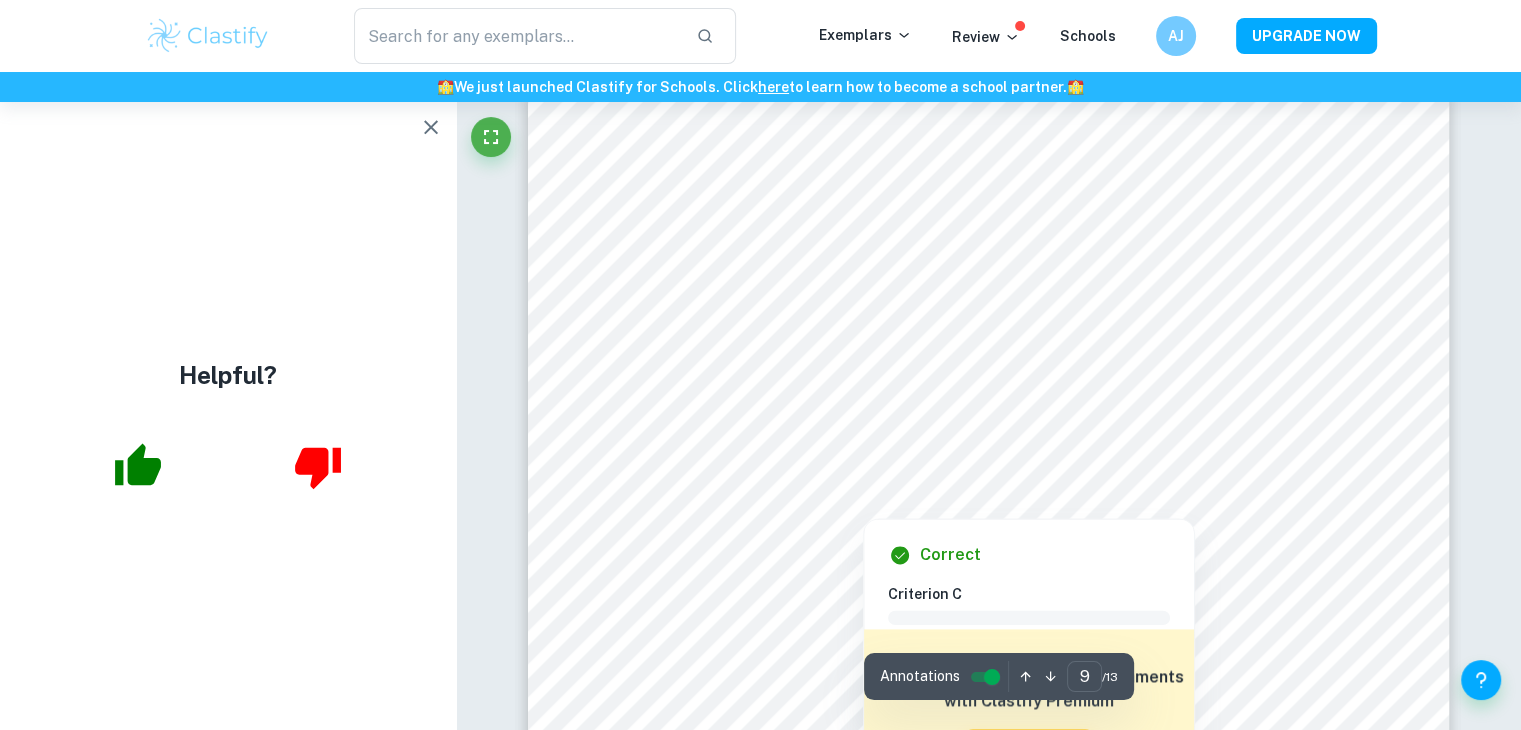 scroll, scrollTop: 10168, scrollLeft: 0, axis: vertical 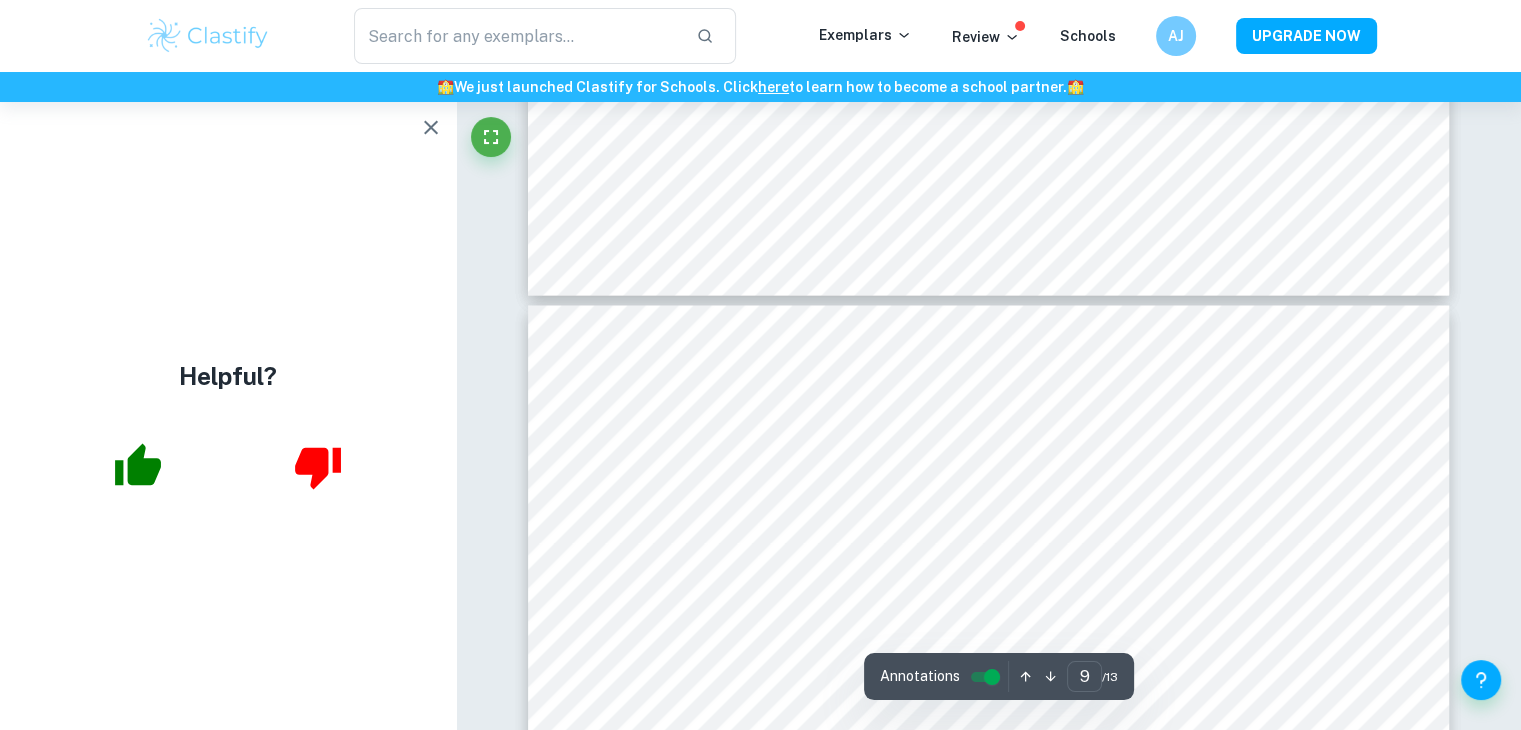 type on "10" 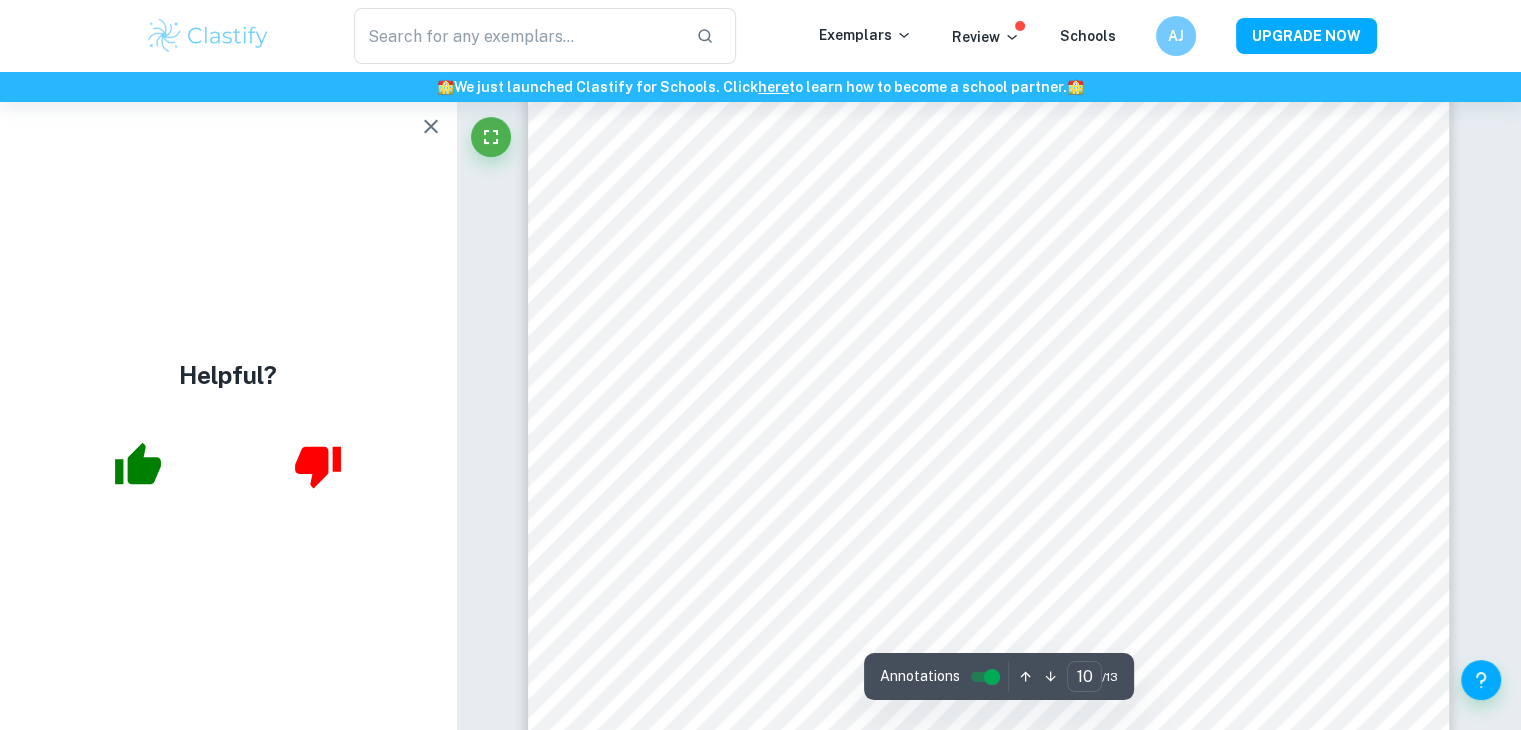 scroll, scrollTop: 11448, scrollLeft: 0, axis: vertical 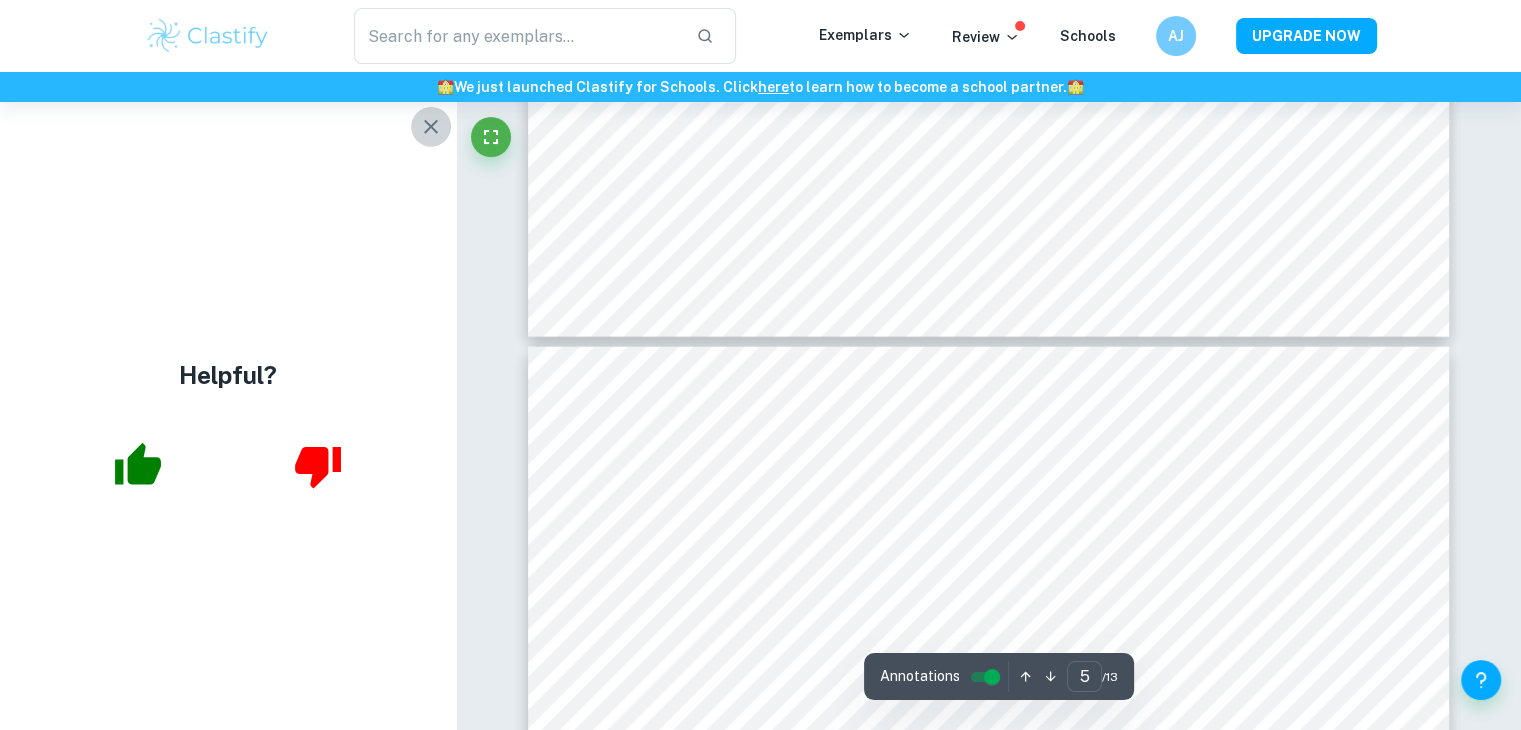 click at bounding box center [431, 127] 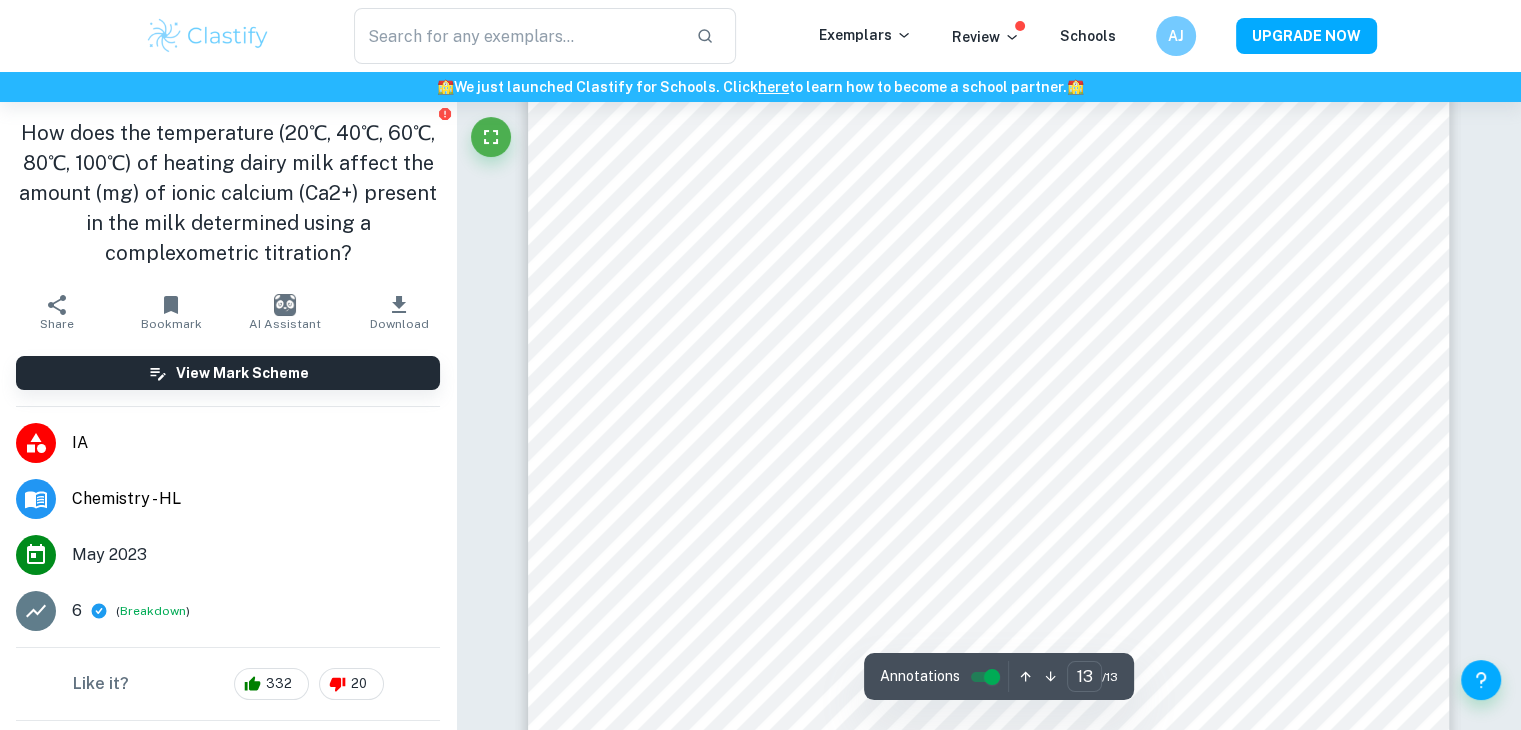 scroll, scrollTop: 15073, scrollLeft: 0, axis: vertical 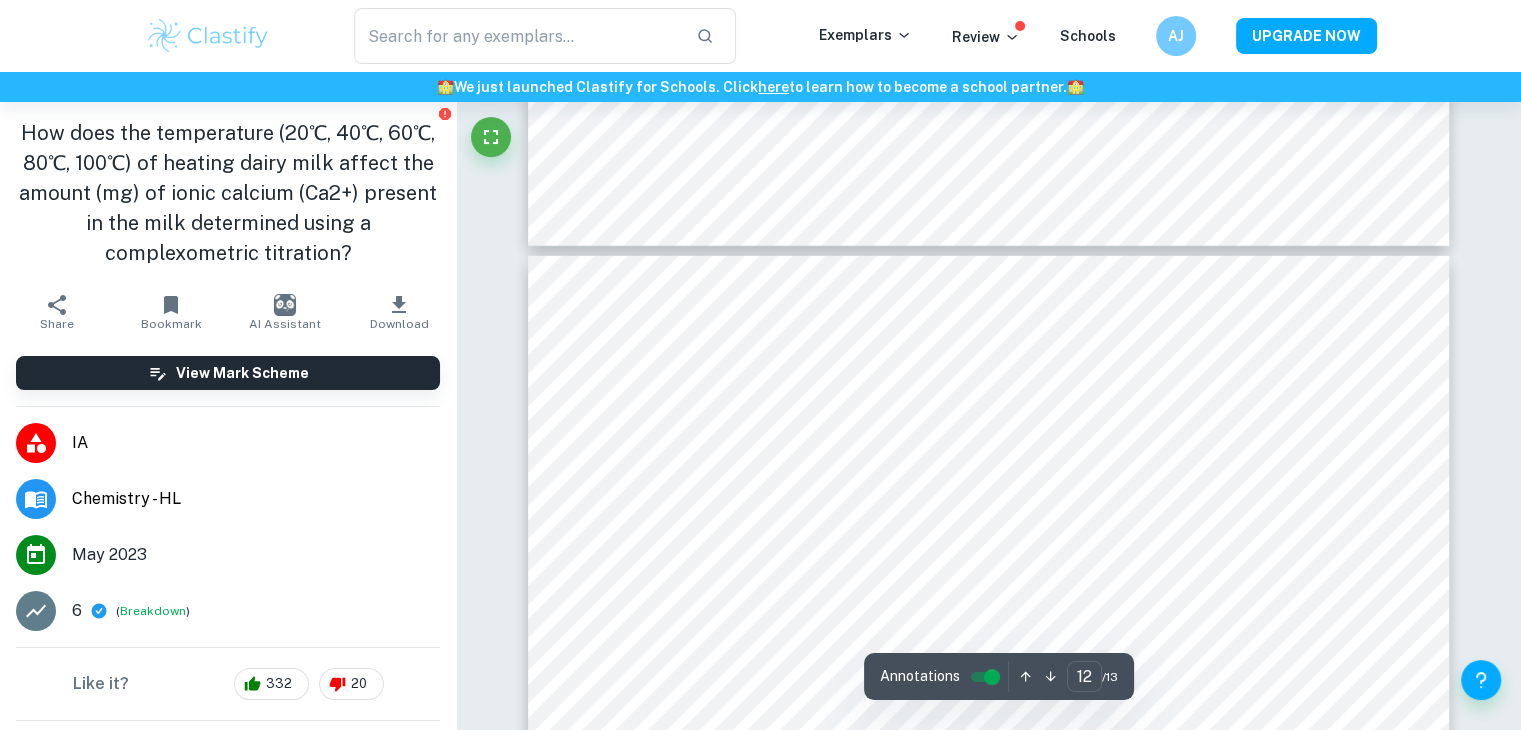 type on "11" 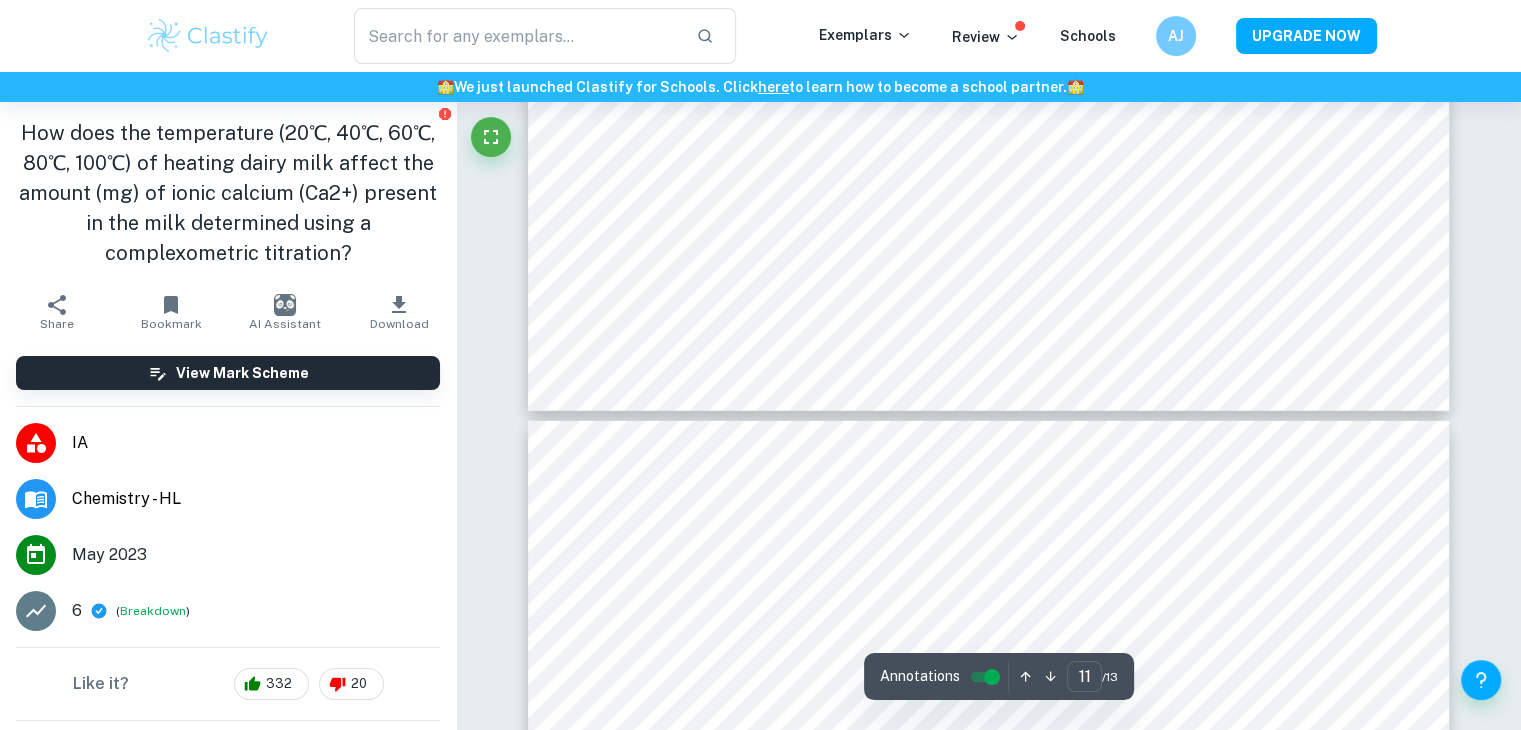 scroll, scrollTop: 13366, scrollLeft: 0, axis: vertical 